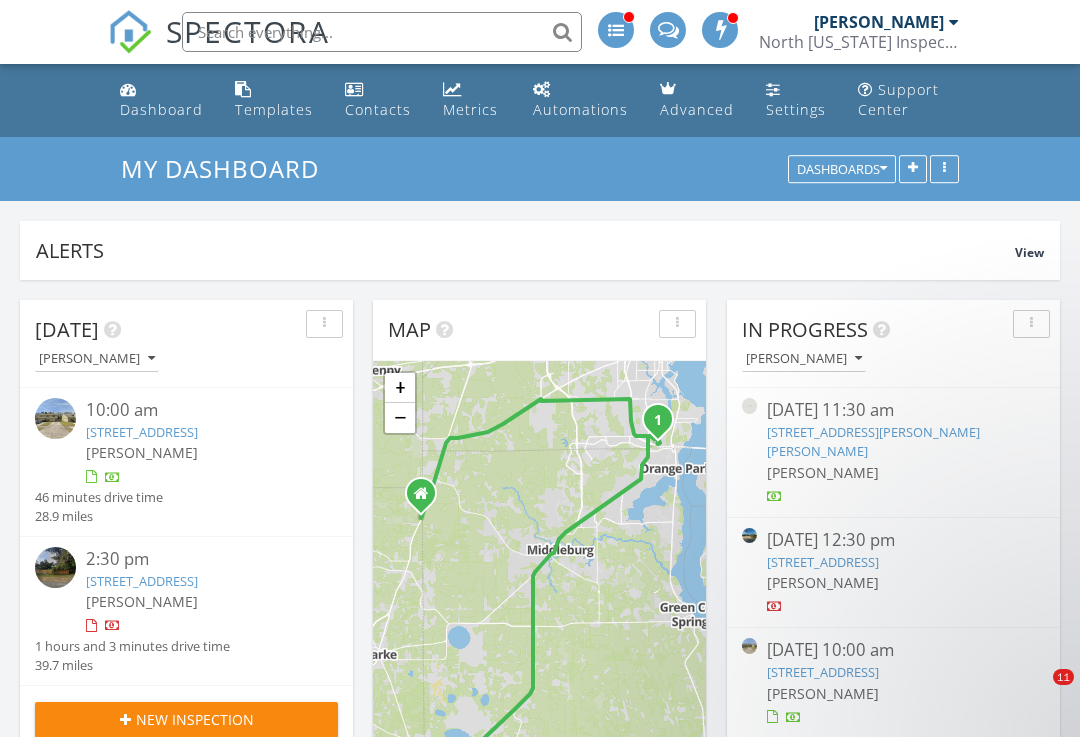 scroll, scrollTop: 1237, scrollLeft: 0, axis: vertical 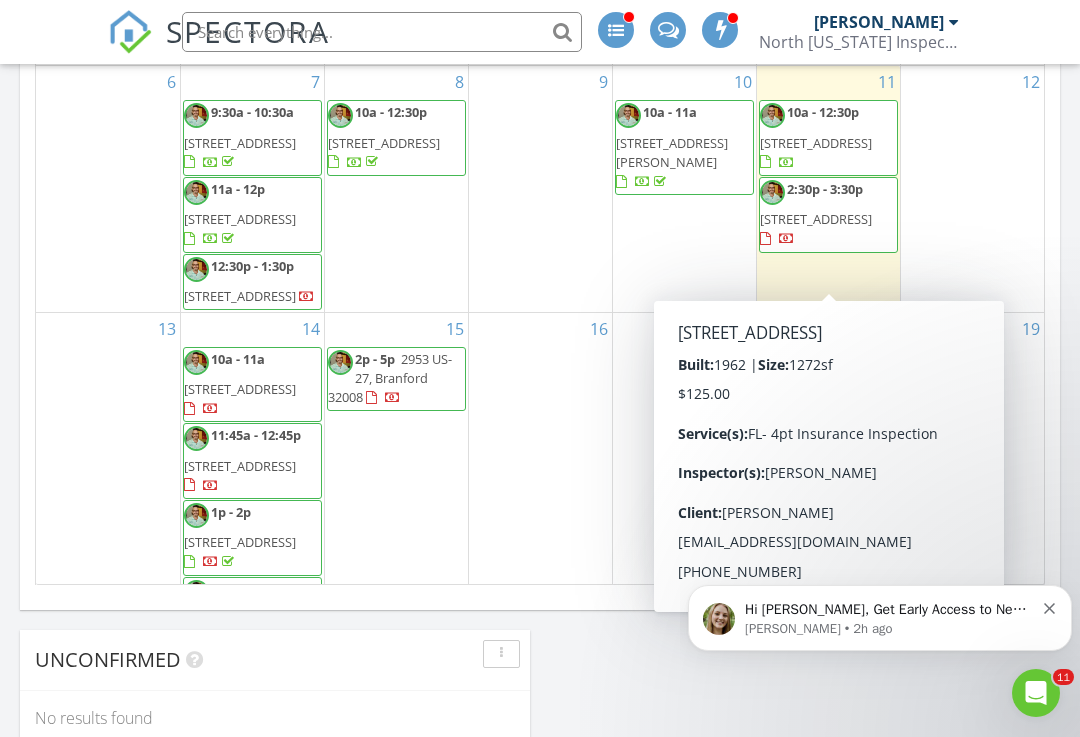 click on "7869 State Rd 21, Keystone Heights 32656" at bounding box center [816, 219] 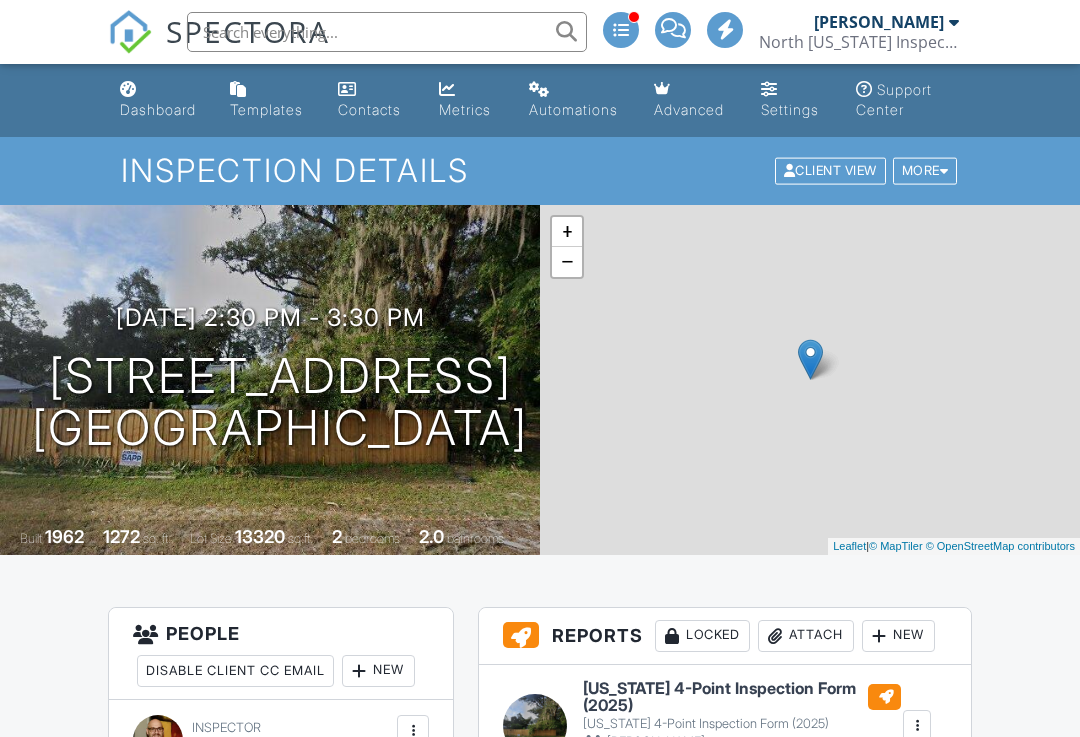 scroll, scrollTop: 463, scrollLeft: 0, axis: vertical 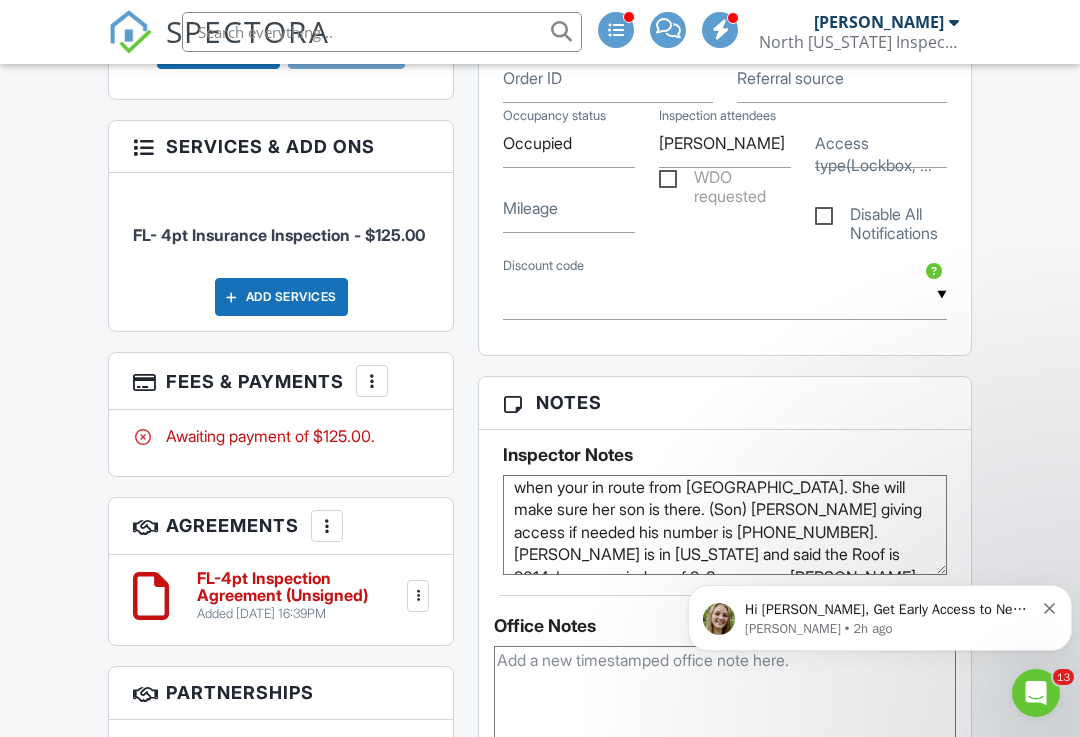 click on "Megan • 2h ago" at bounding box center (889, 629) 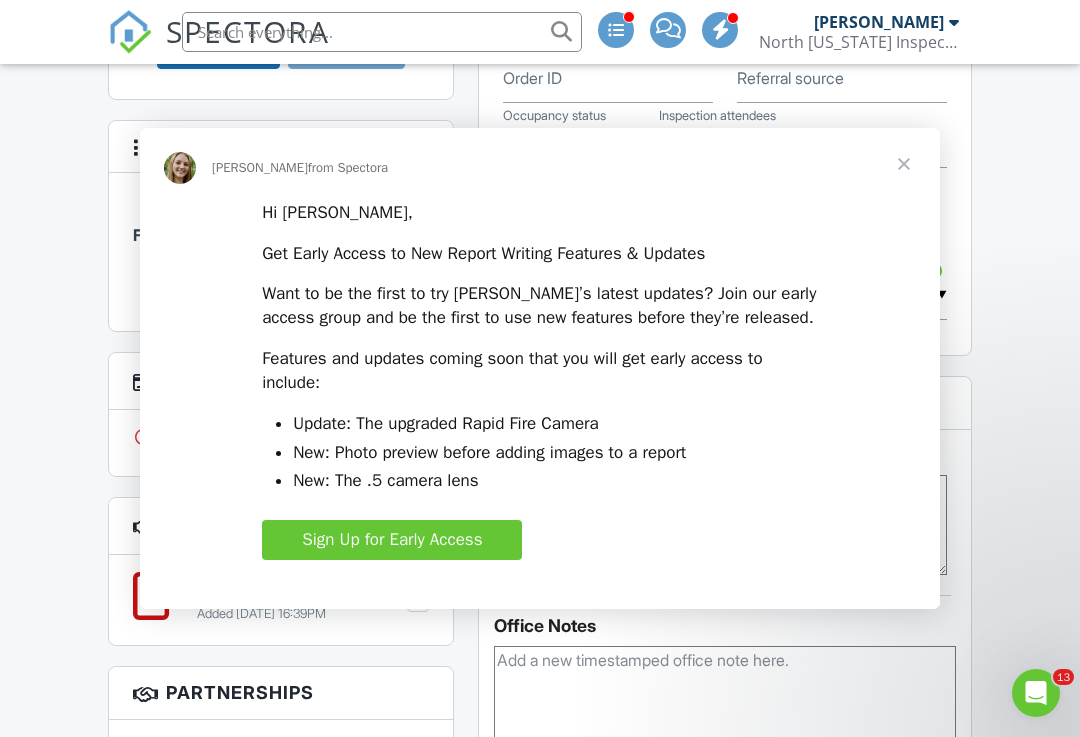 scroll, scrollTop: 0, scrollLeft: 0, axis: both 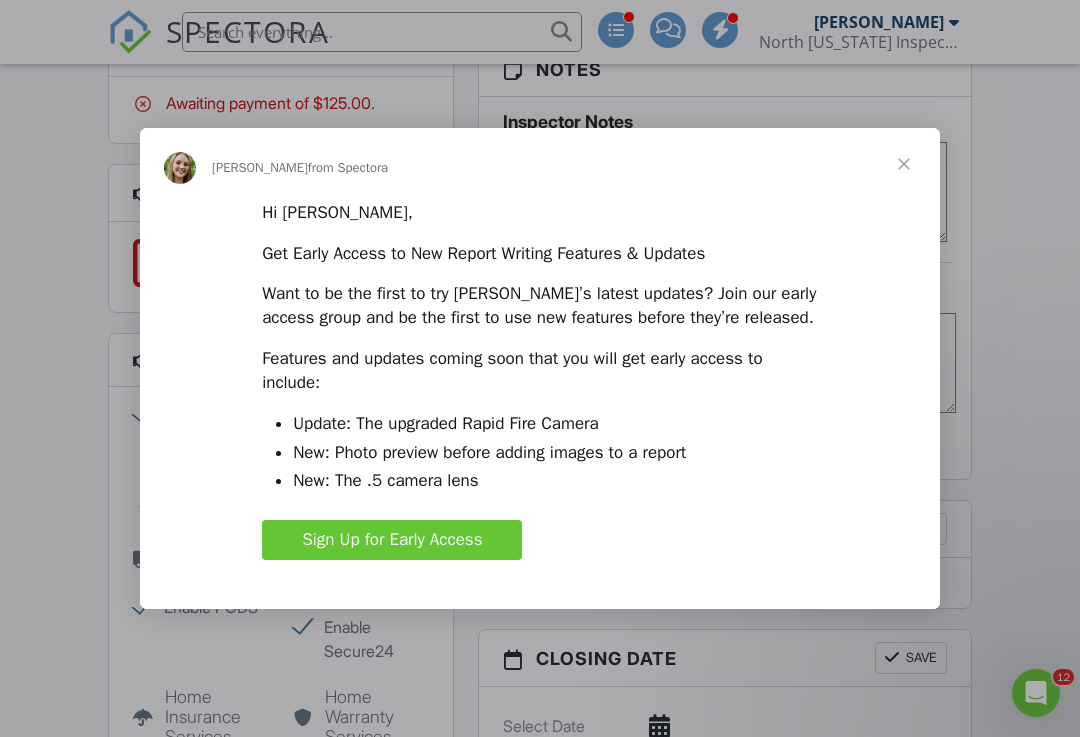 click at bounding box center (904, 164) 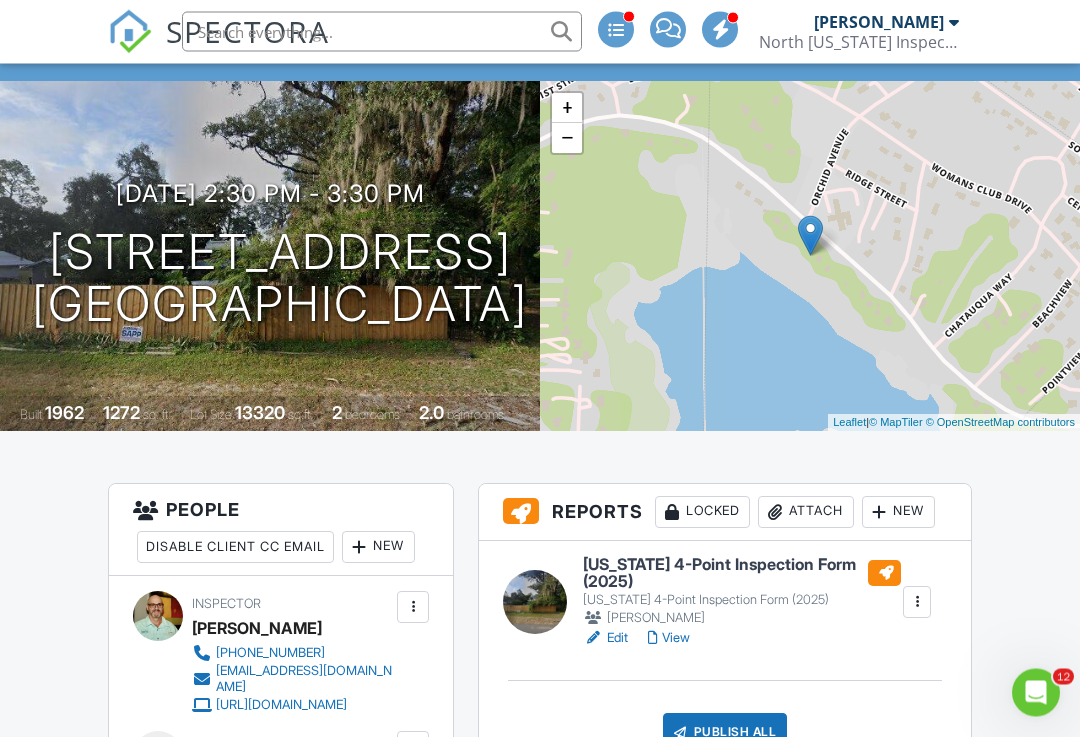 scroll, scrollTop: 0, scrollLeft: 0, axis: both 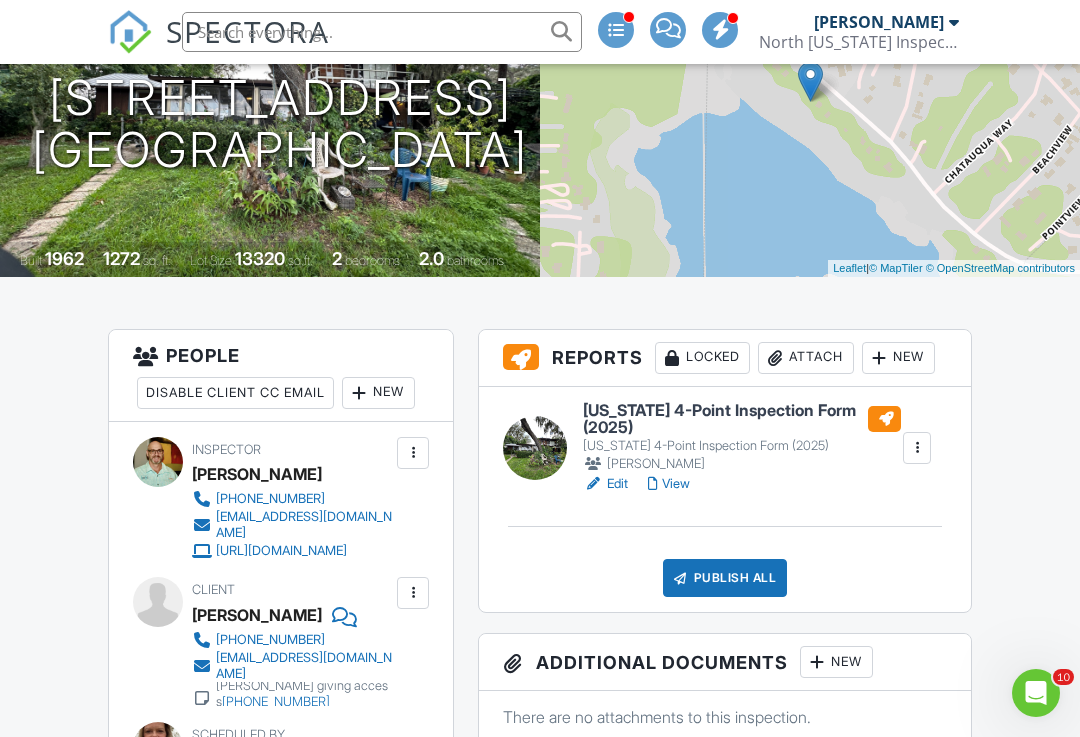 click on "View" at bounding box center (669, 484) 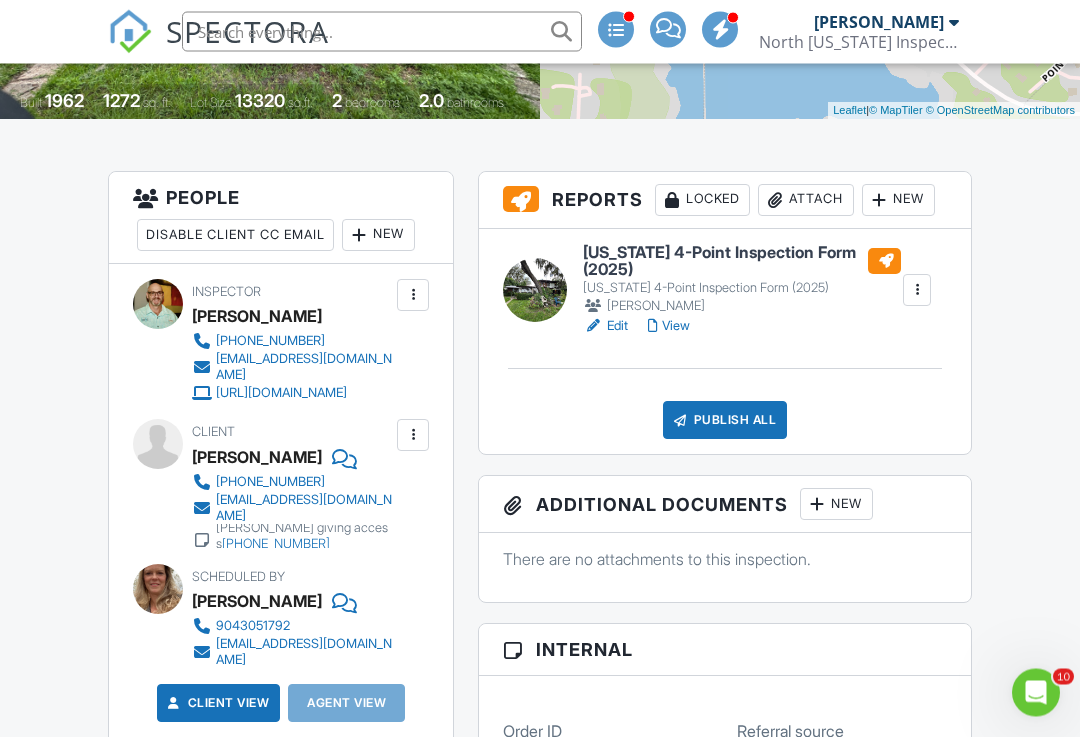 scroll, scrollTop: 436, scrollLeft: 0, axis: vertical 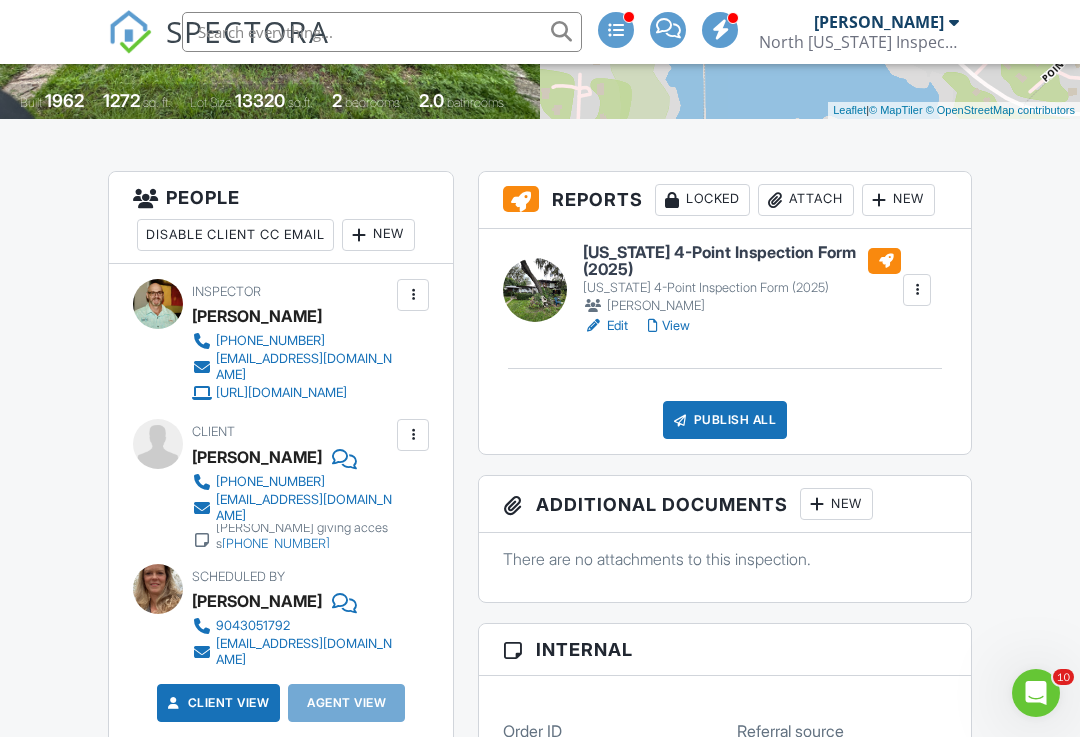 click on "Publish All" at bounding box center (725, 420) 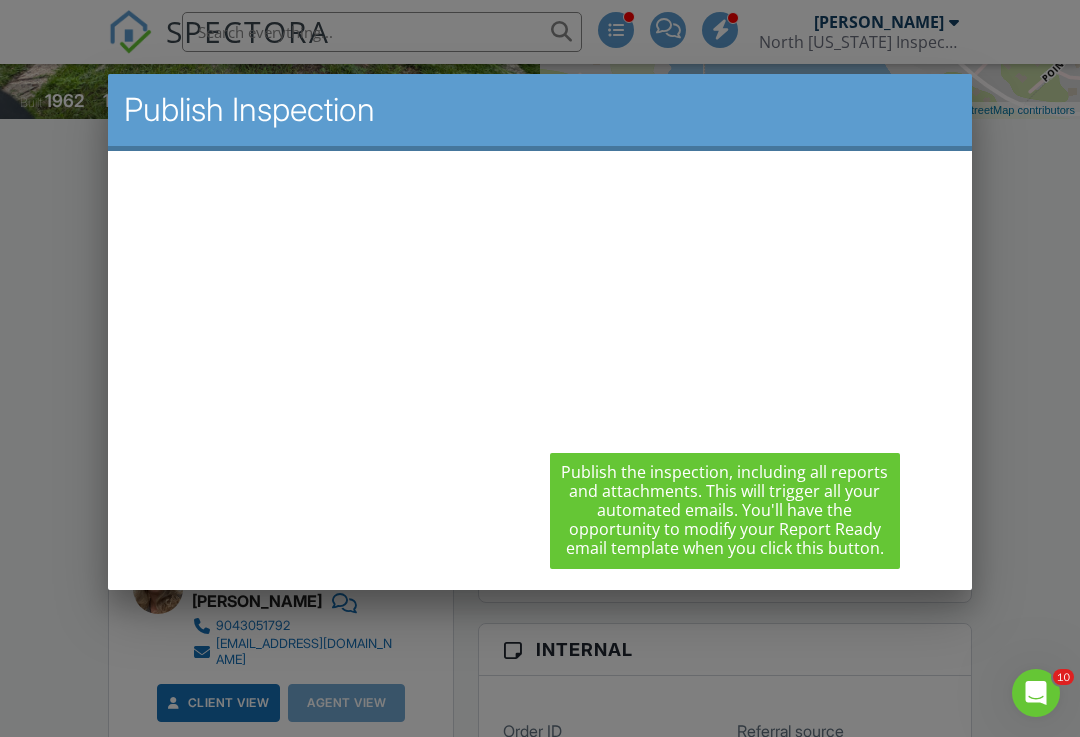 scroll, scrollTop: 0, scrollLeft: 0, axis: both 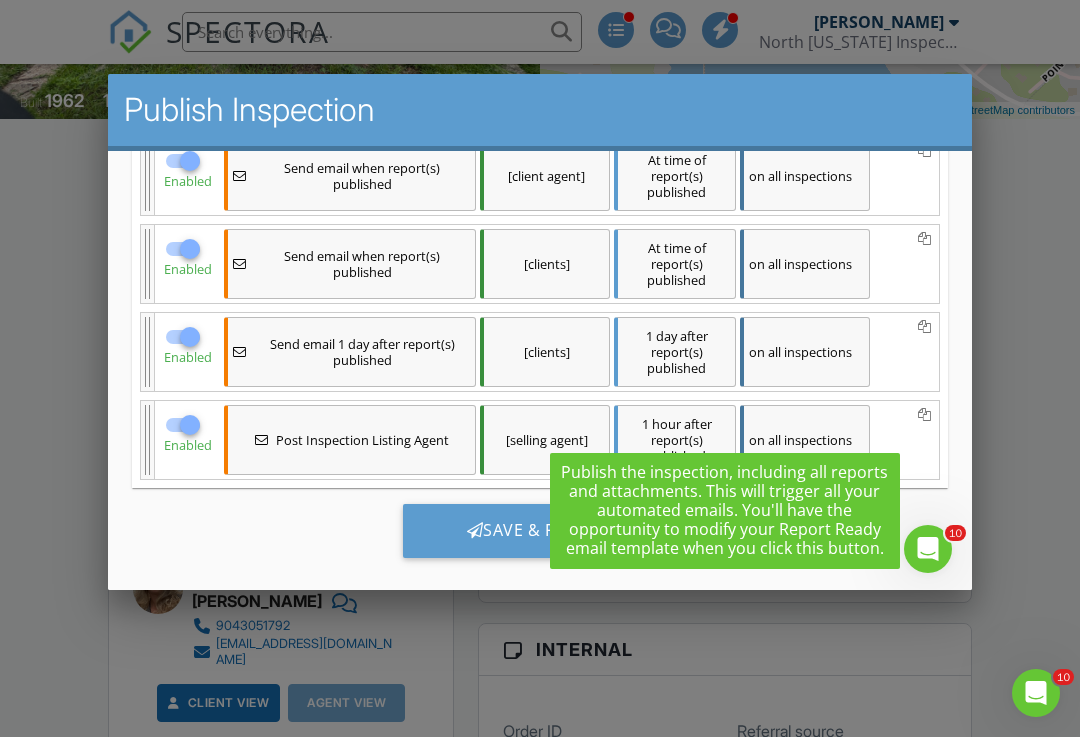 click at bounding box center [475, 529] 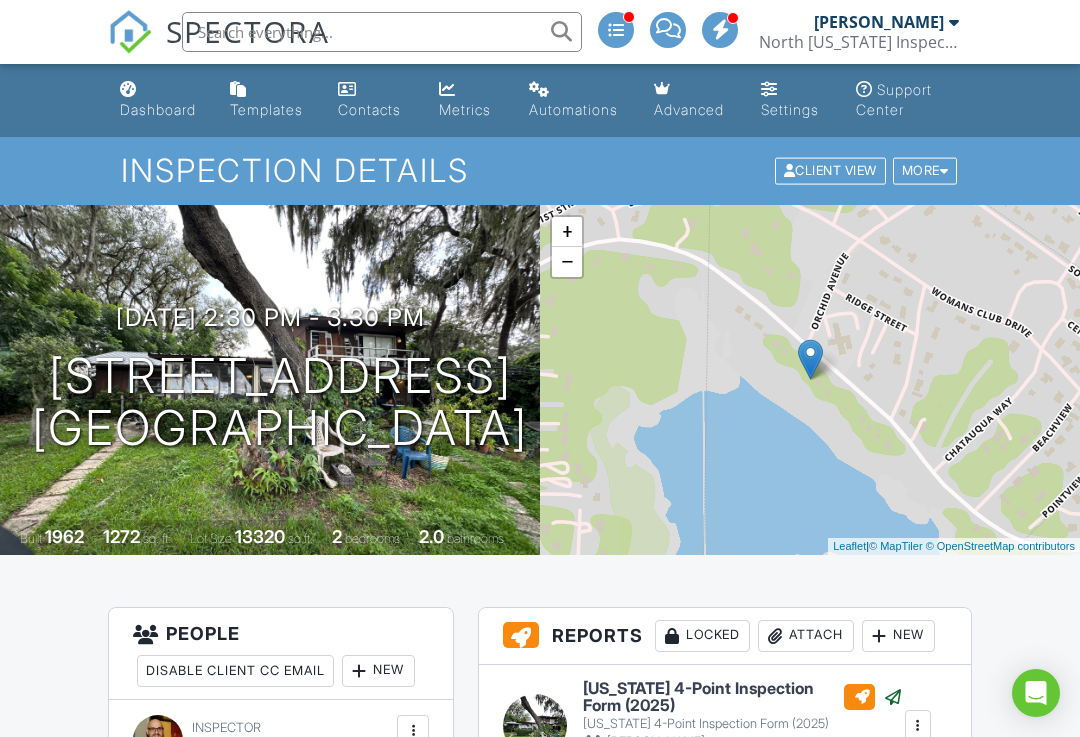 scroll, scrollTop: 0, scrollLeft: 0, axis: both 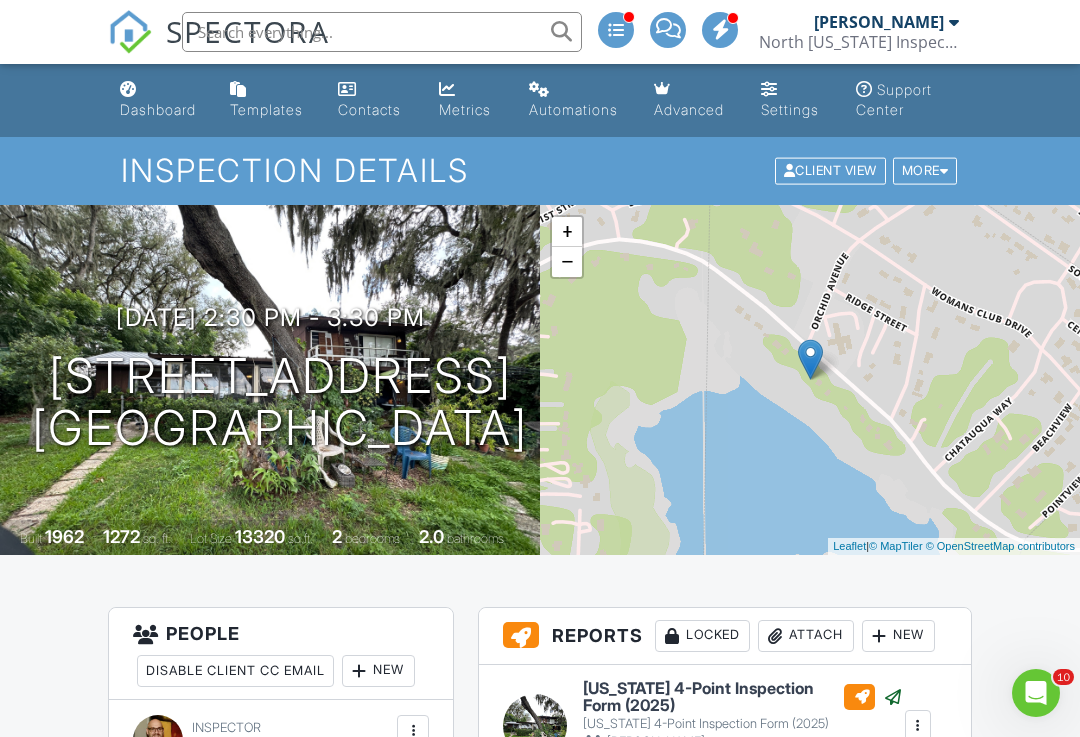 click on "Dashboard" at bounding box center (159, 100) 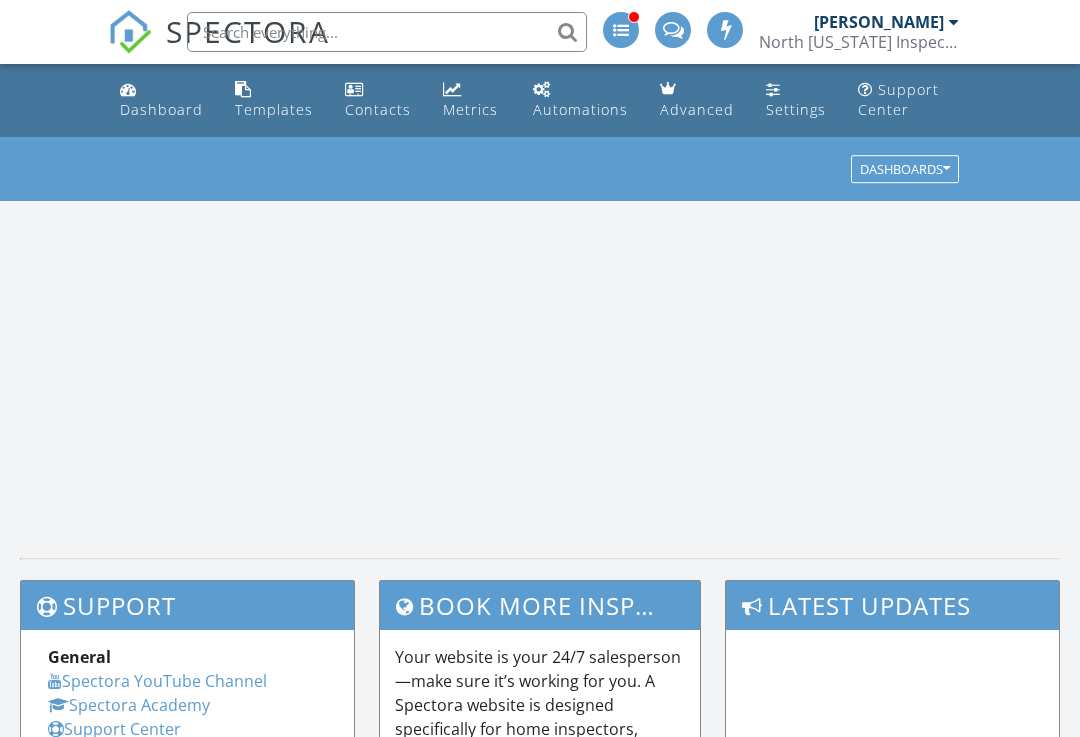 scroll, scrollTop: 0, scrollLeft: 0, axis: both 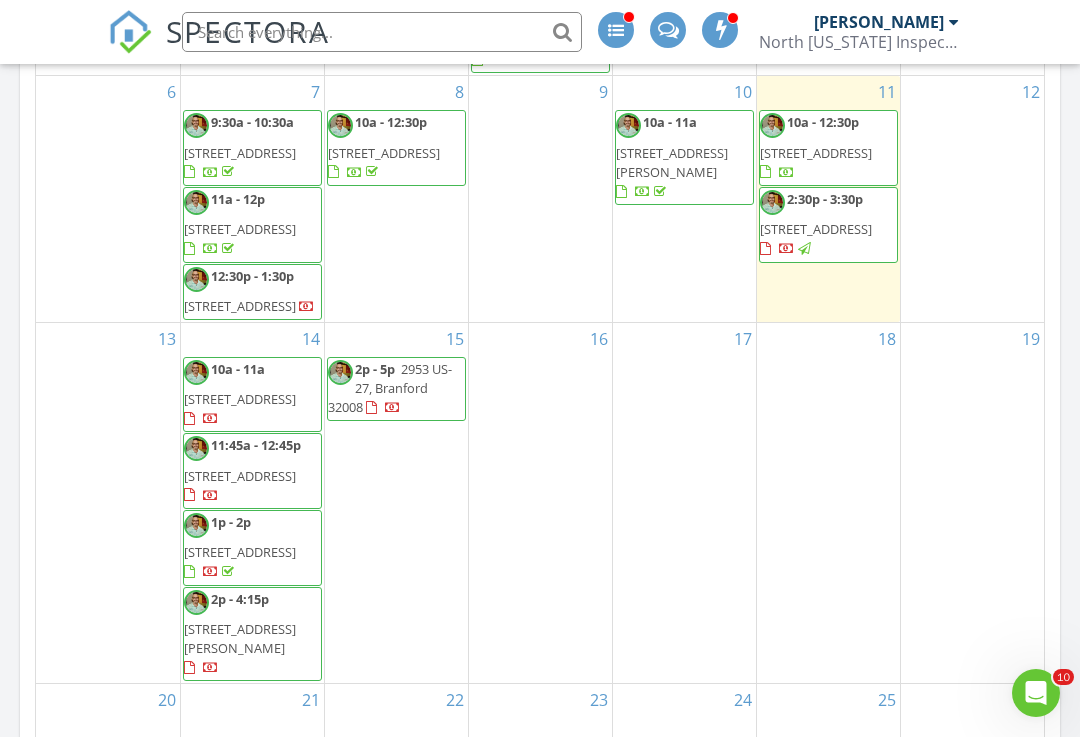 click on "16" at bounding box center [540, 503] 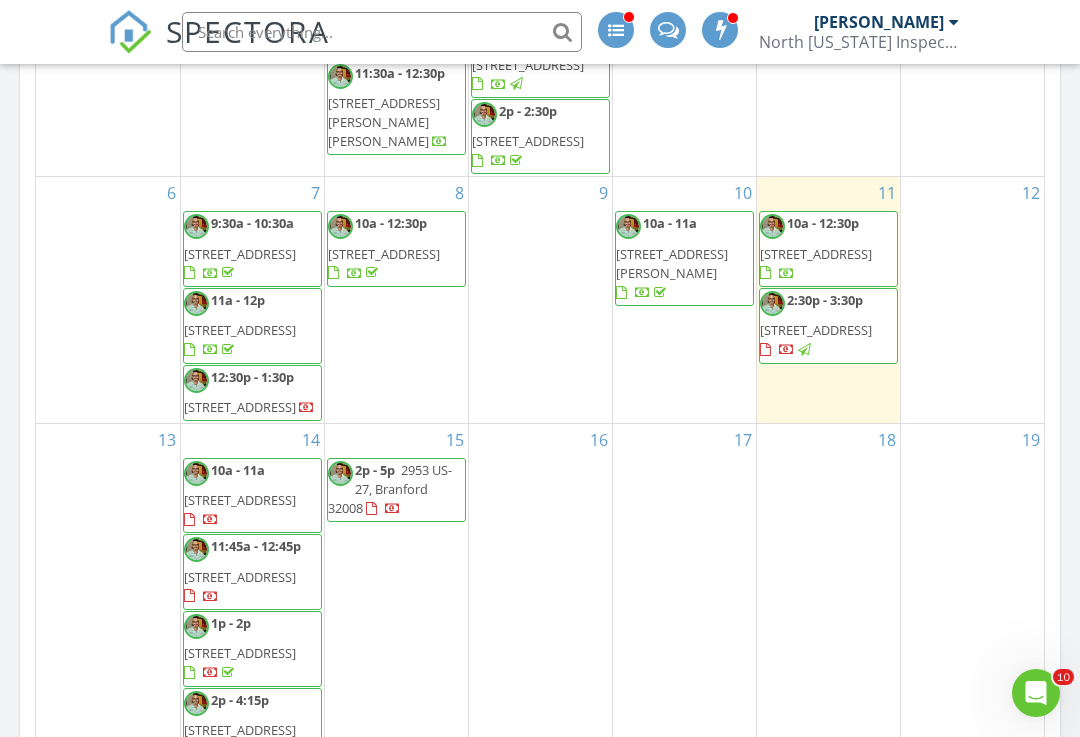 scroll, scrollTop: 118, scrollLeft: 0, axis: vertical 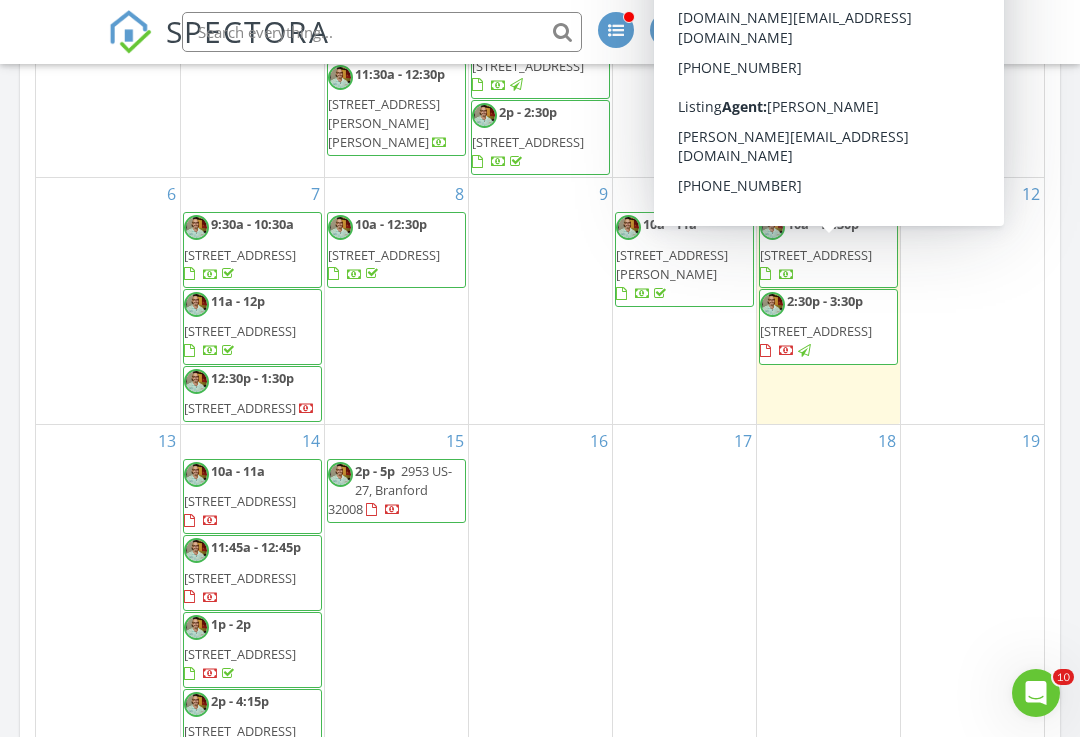 click on "[STREET_ADDRESS]" at bounding box center (816, 255) 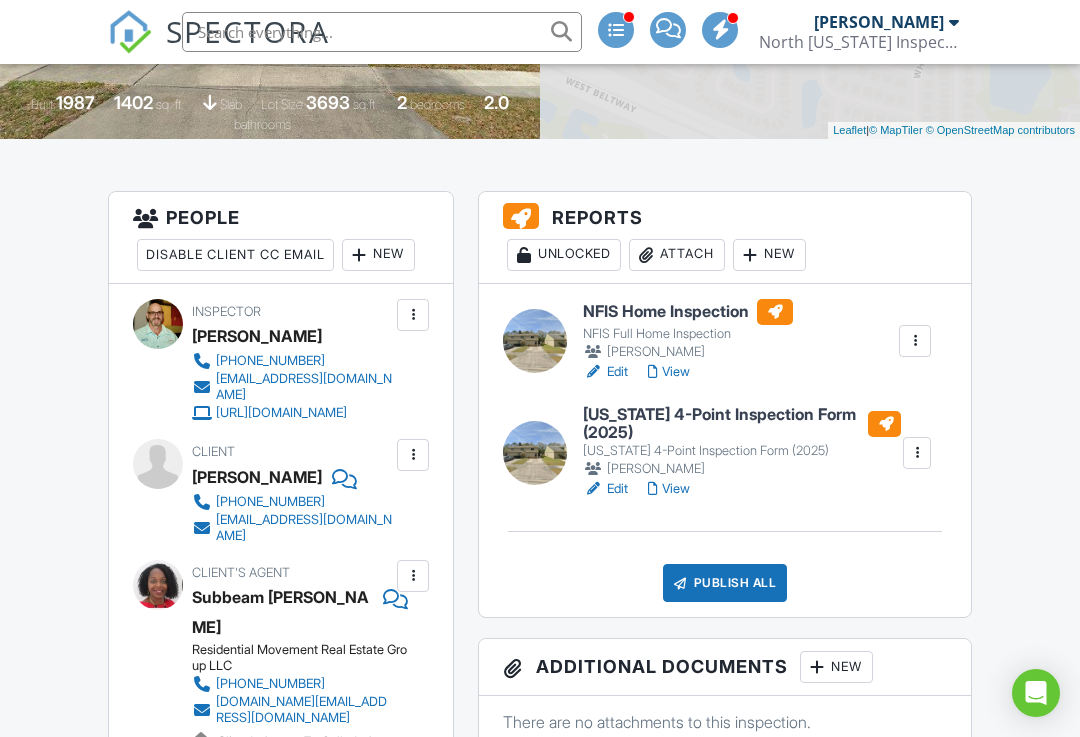 scroll, scrollTop: 0, scrollLeft: 0, axis: both 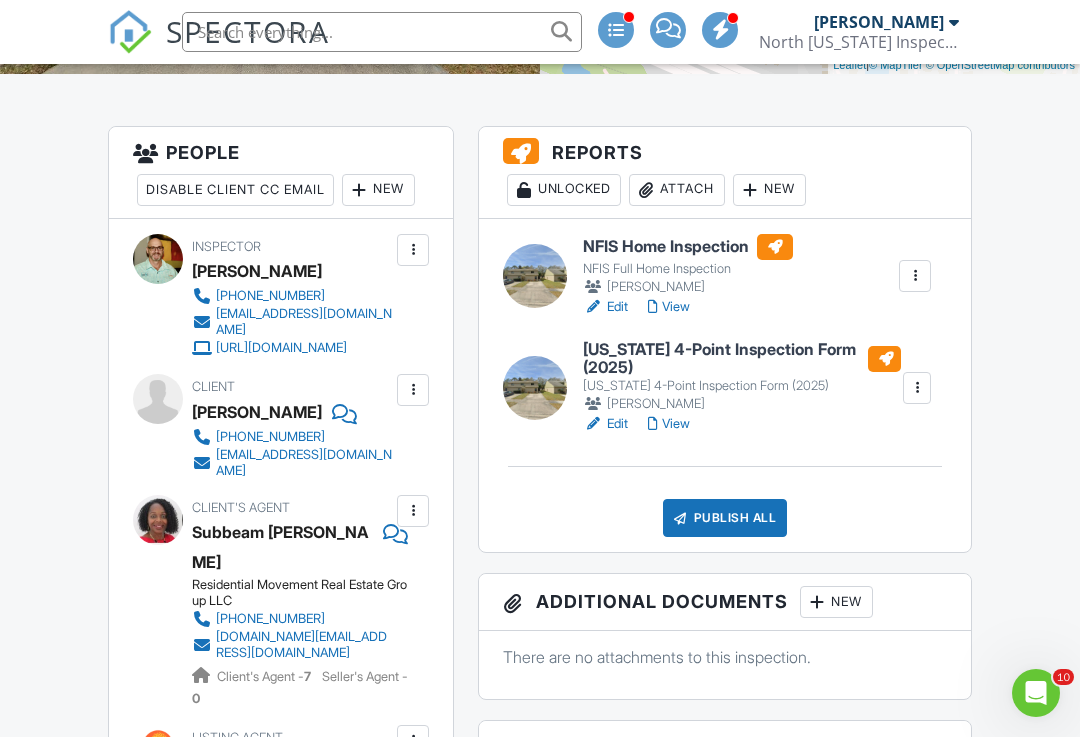 click on "View" at bounding box center [669, 307] 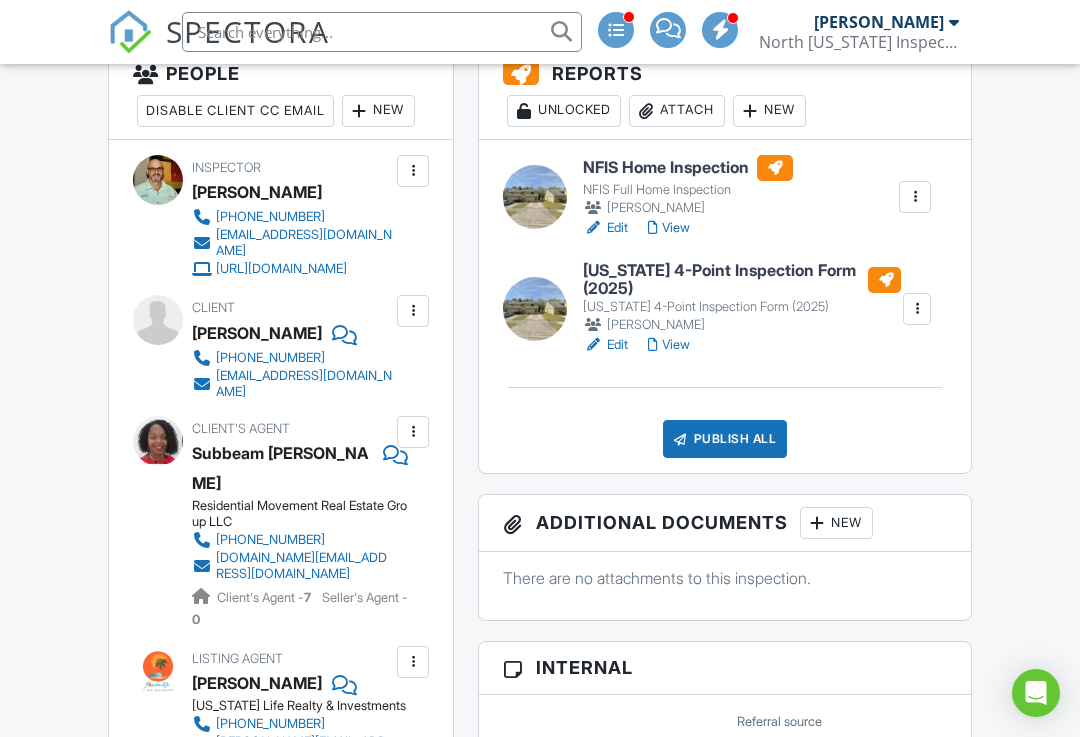 scroll, scrollTop: 0, scrollLeft: 0, axis: both 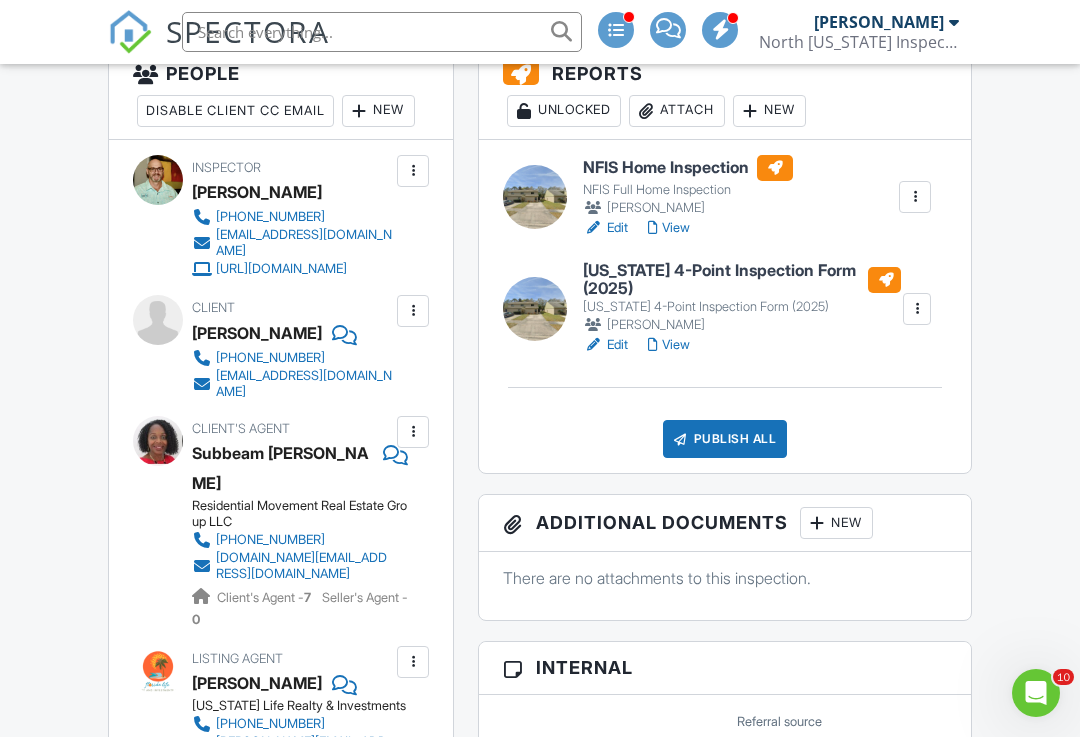 click on "View" at bounding box center (669, 345) 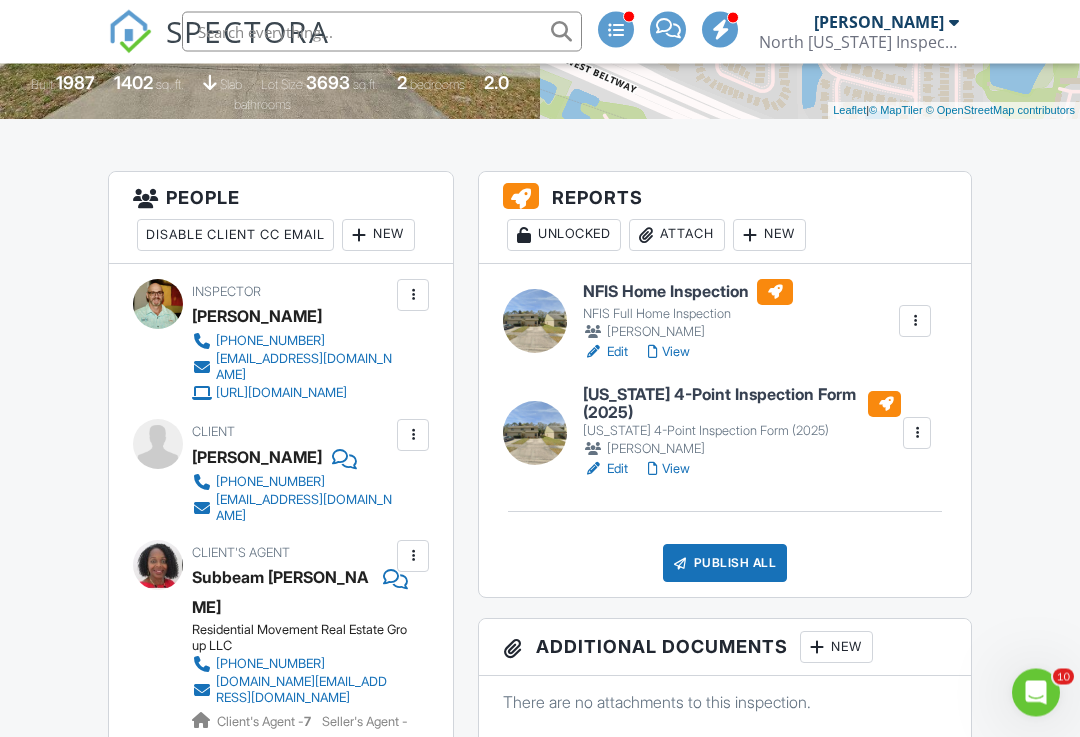 scroll, scrollTop: 437, scrollLeft: 0, axis: vertical 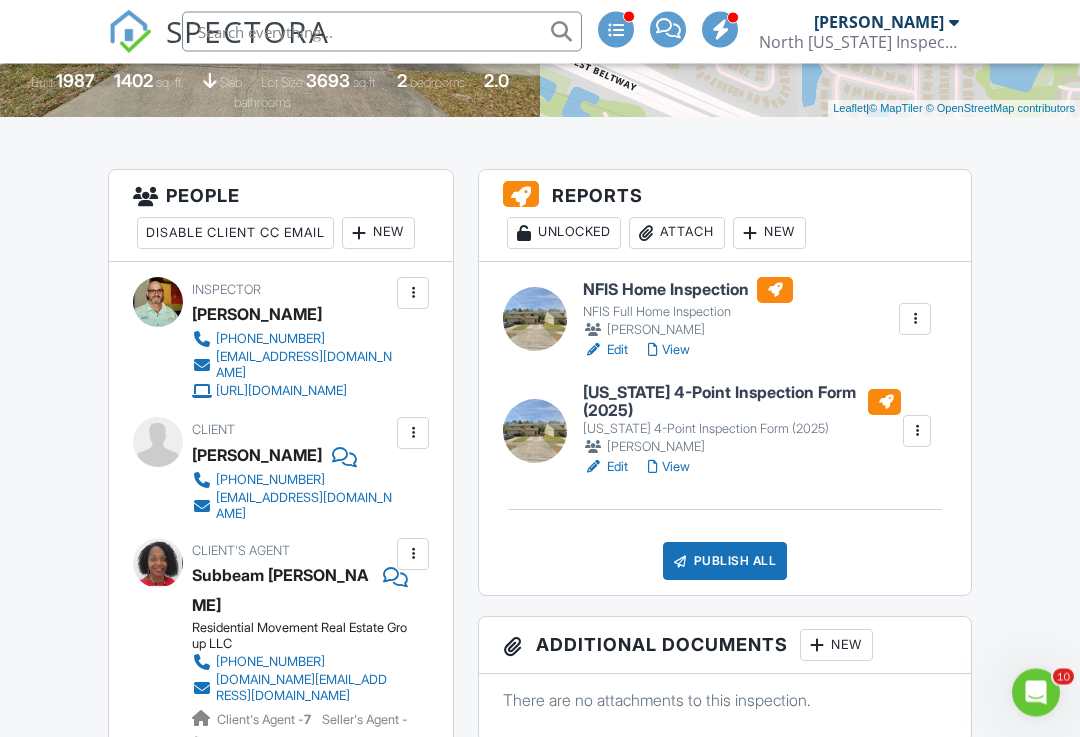click on "View" at bounding box center [669, 468] 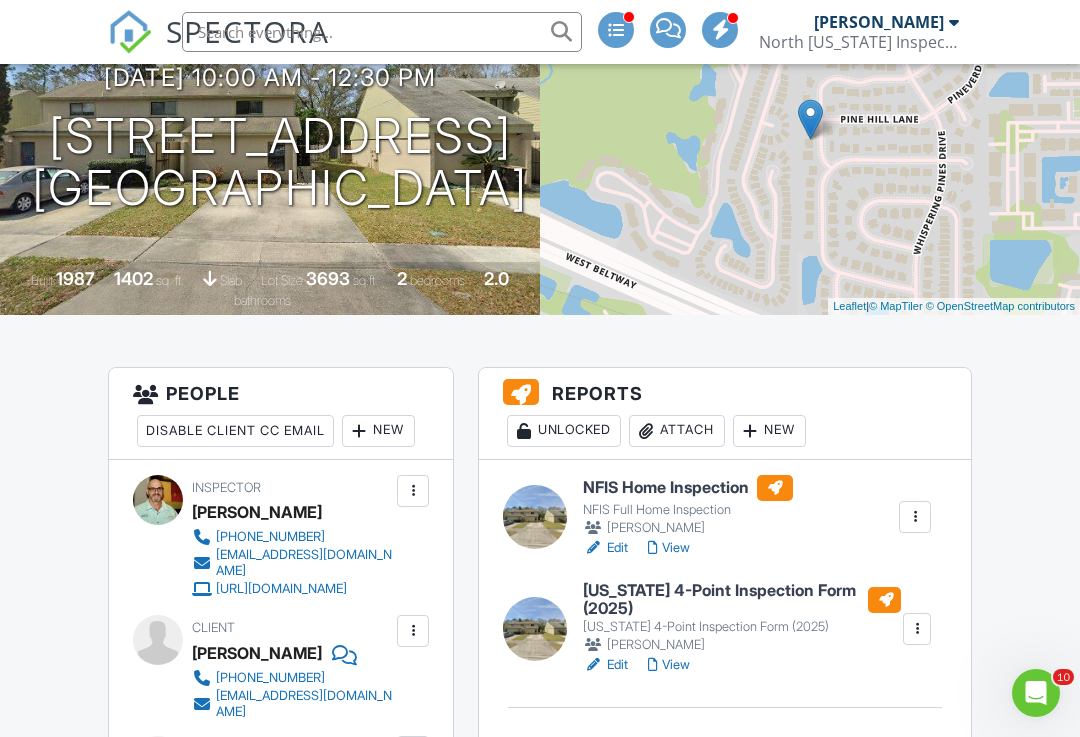 scroll, scrollTop: 312, scrollLeft: 0, axis: vertical 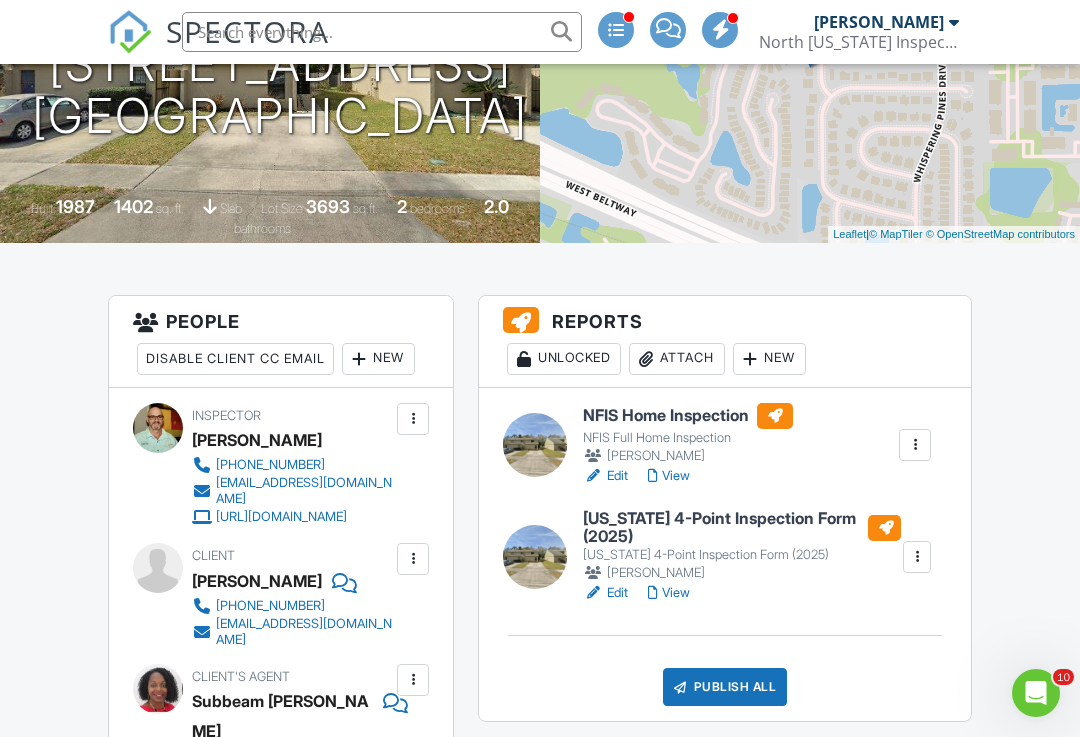click on "View" at bounding box center (669, 476) 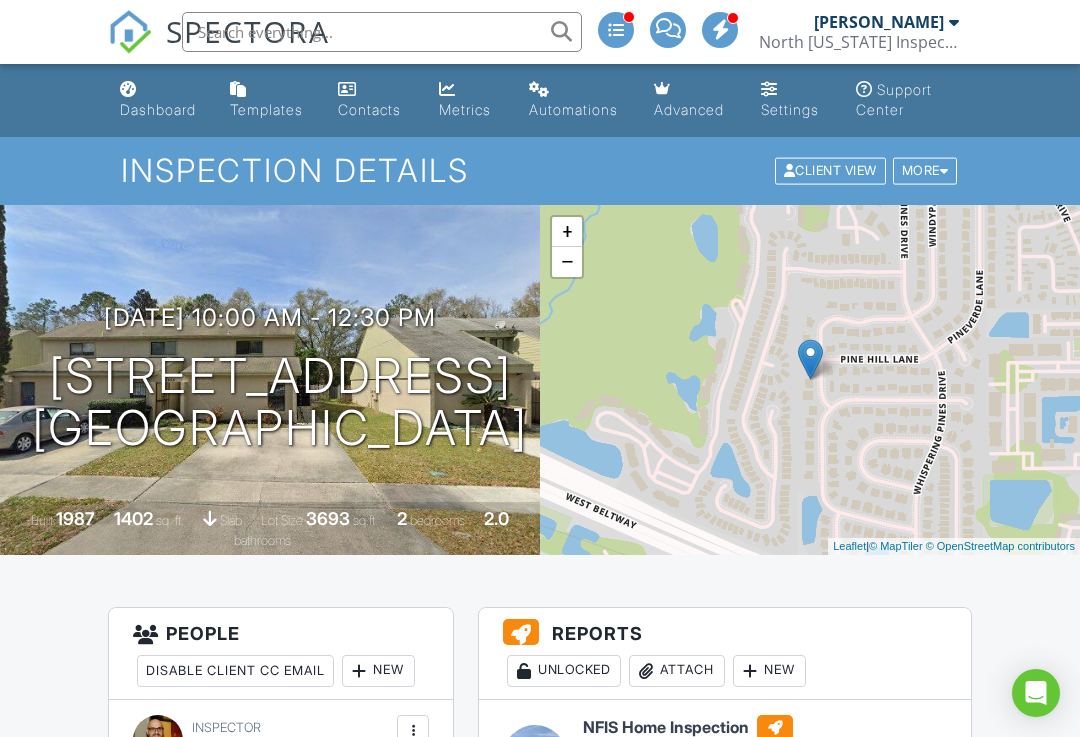 scroll, scrollTop: 0, scrollLeft: 0, axis: both 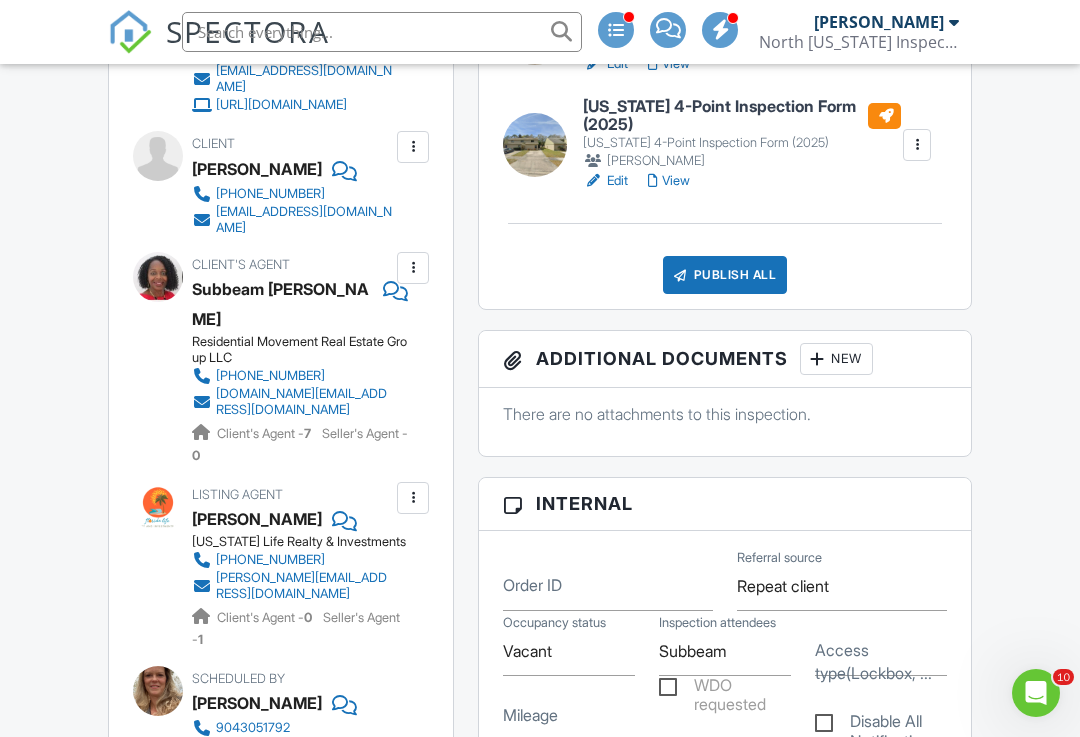 click on "Publish All" at bounding box center [725, 275] 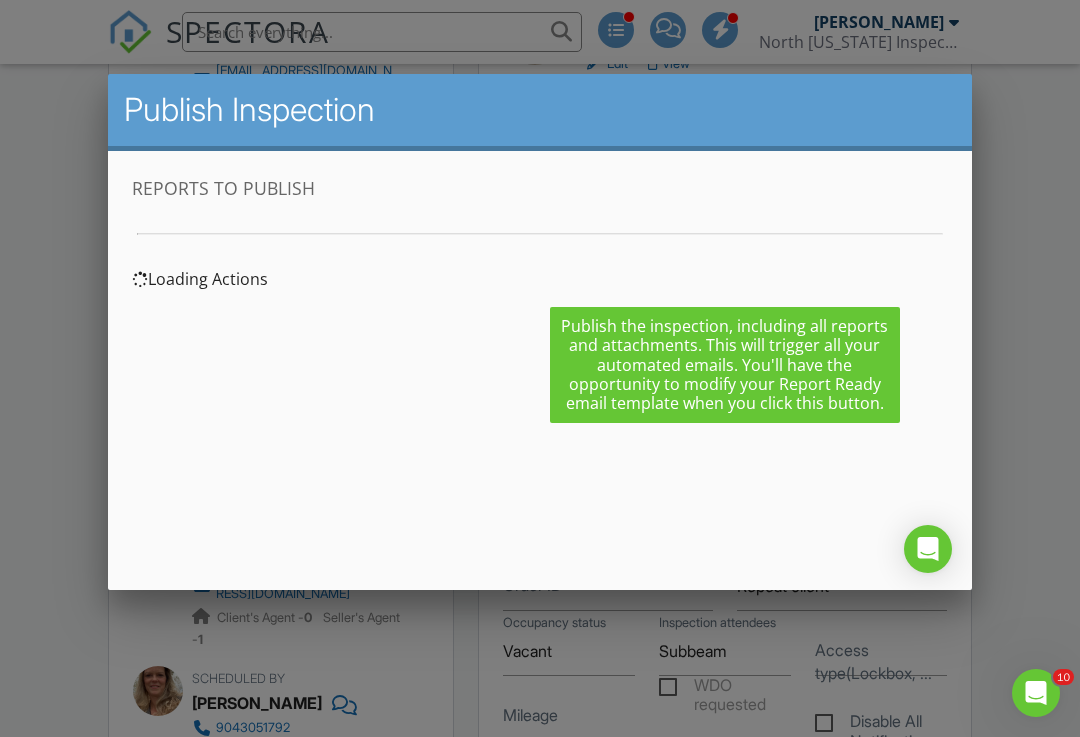 scroll, scrollTop: 0, scrollLeft: 0, axis: both 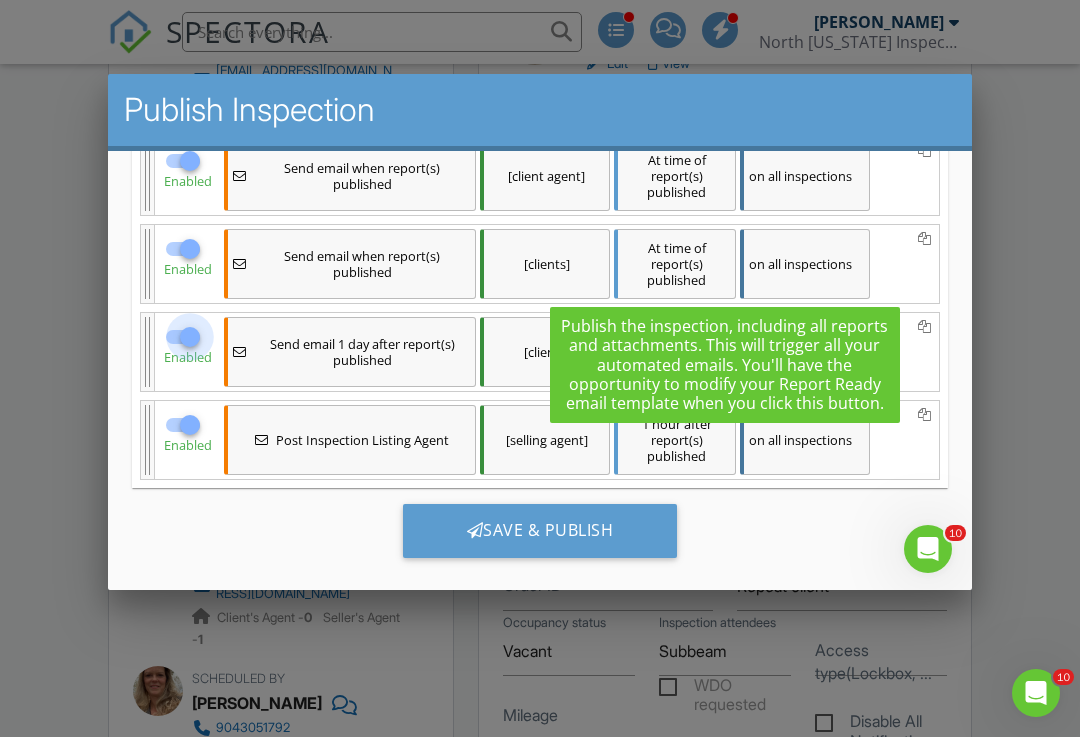 click at bounding box center [190, 336] 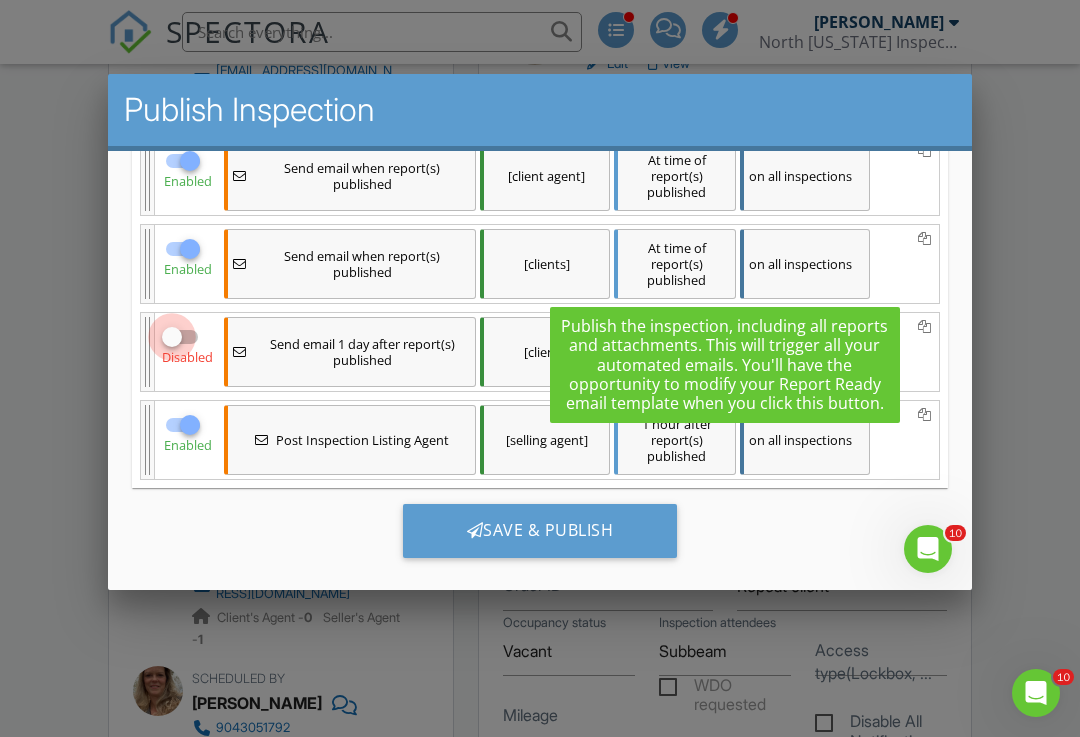 checkbox on "false" 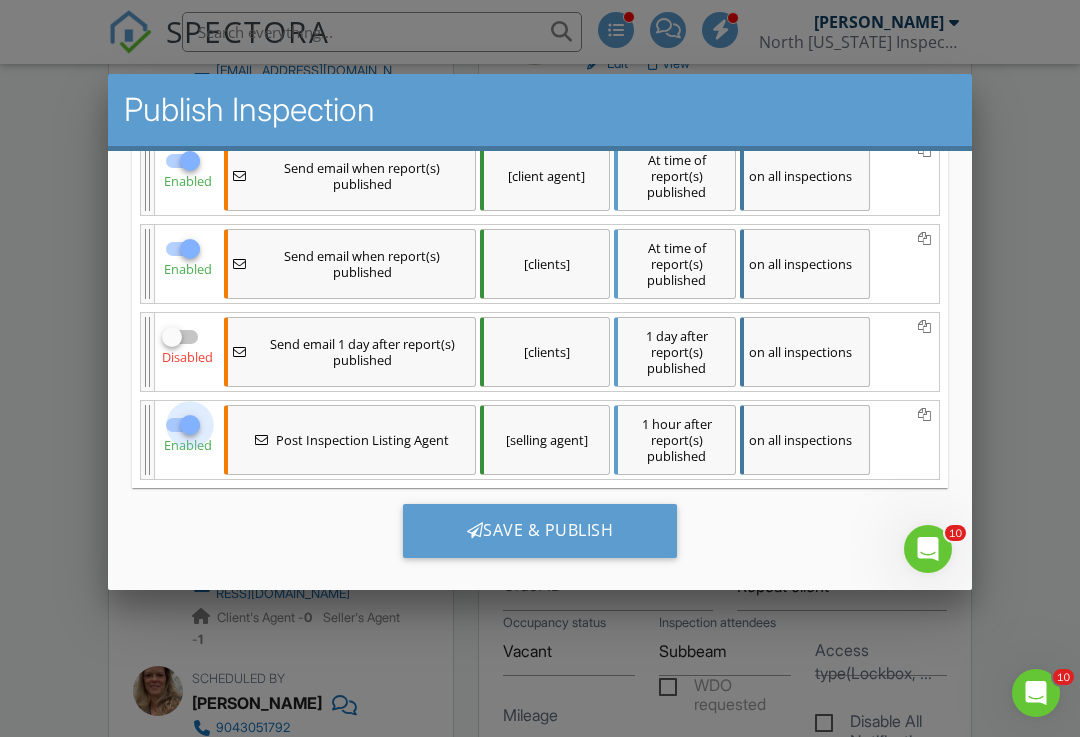 click at bounding box center (190, 424) 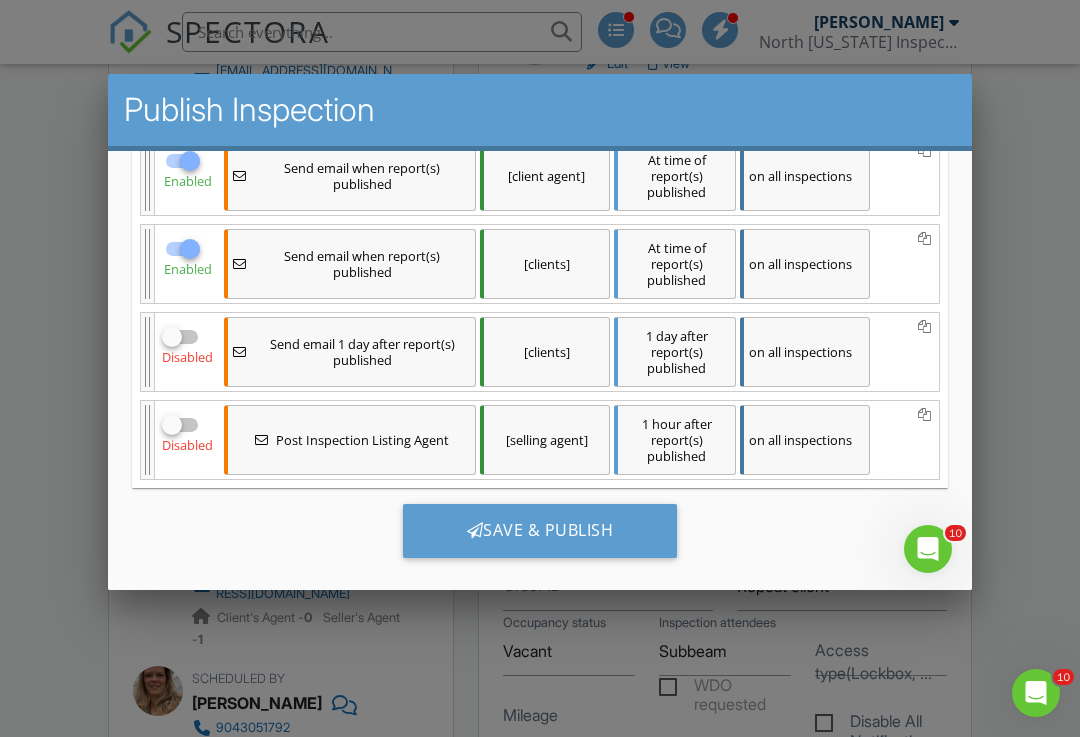 click on "Save & Publish" at bounding box center [540, 530] 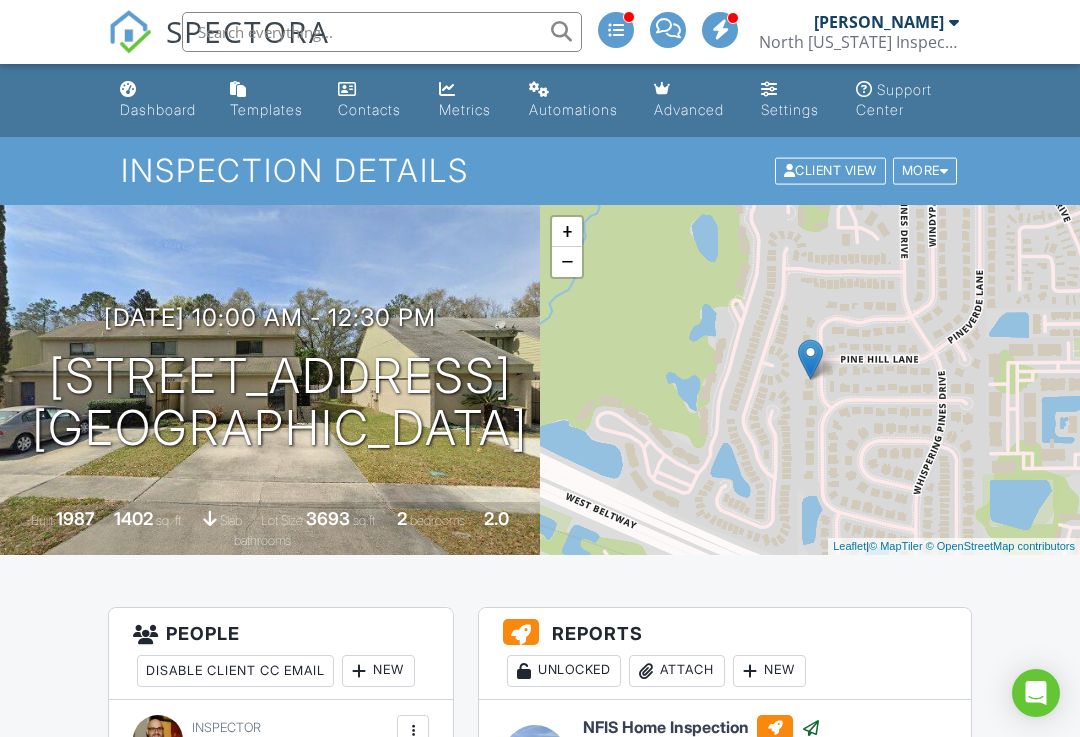 scroll, scrollTop: 0, scrollLeft: 0, axis: both 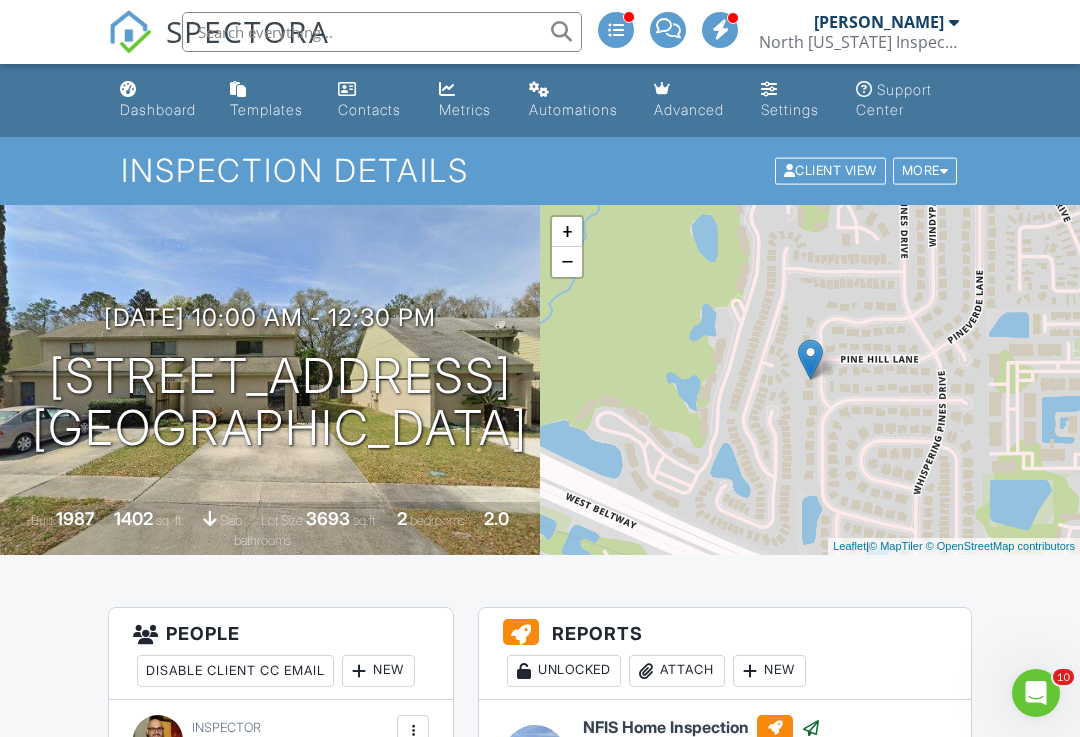 click on "[PERSON_NAME]" at bounding box center (879, 22) 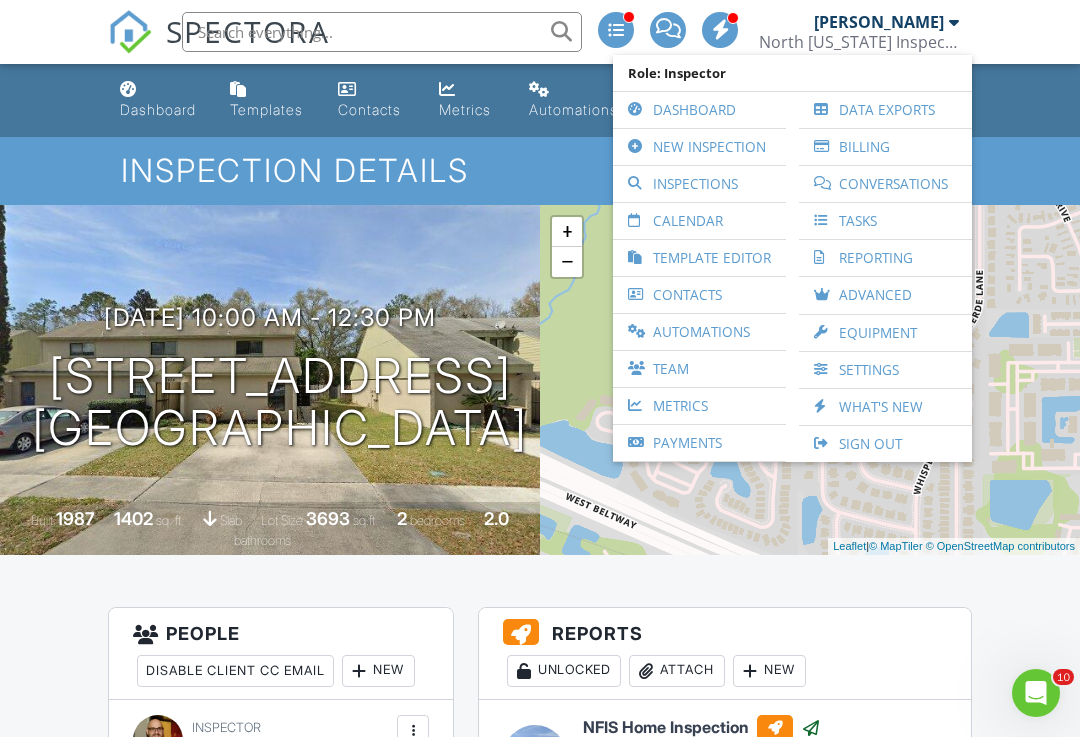 click on "Payments" at bounding box center [699, 443] 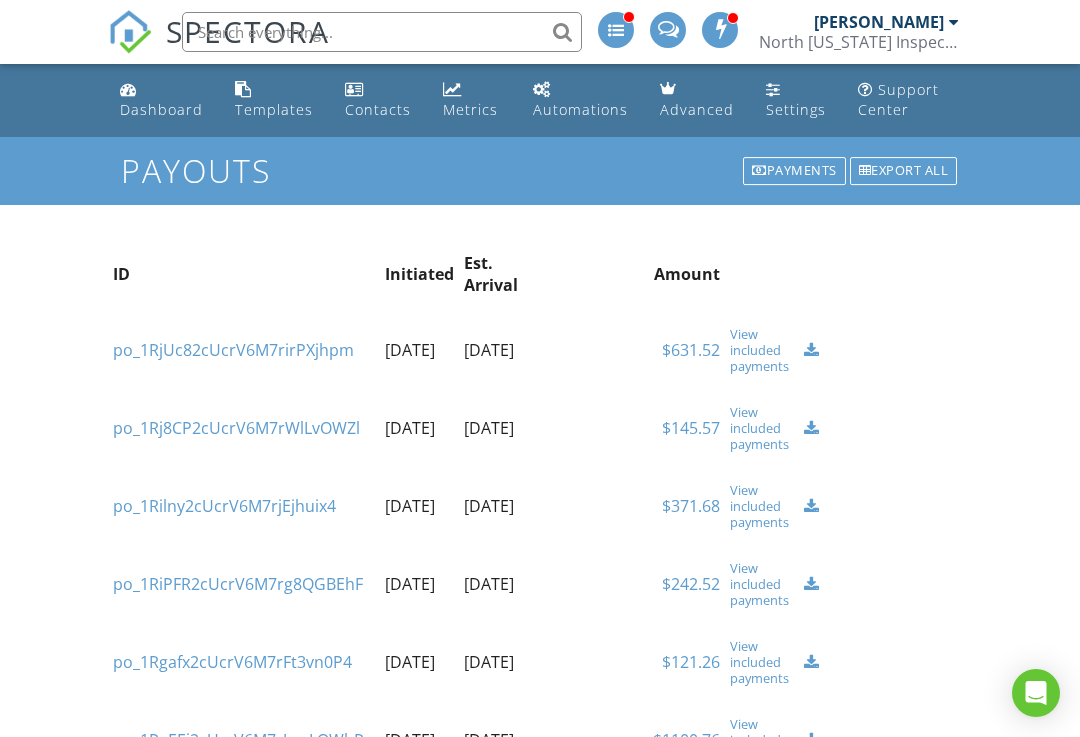 scroll, scrollTop: 0, scrollLeft: 0, axis: both 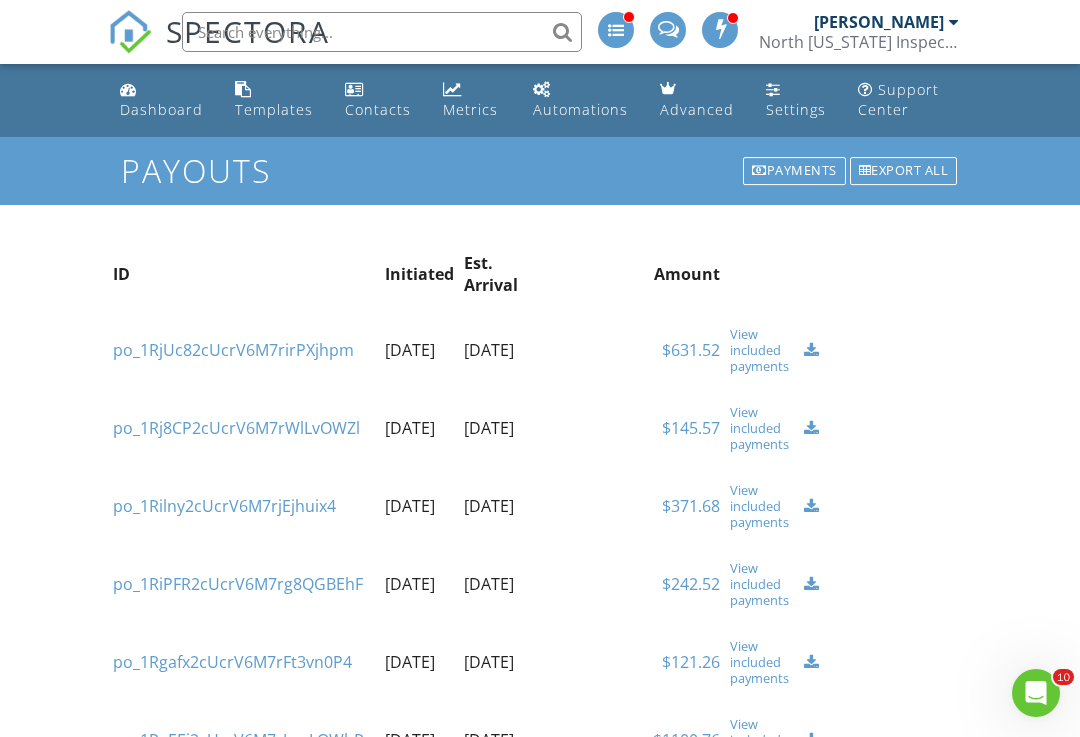 click on "Dashboard" at bounding box center (161, 100) 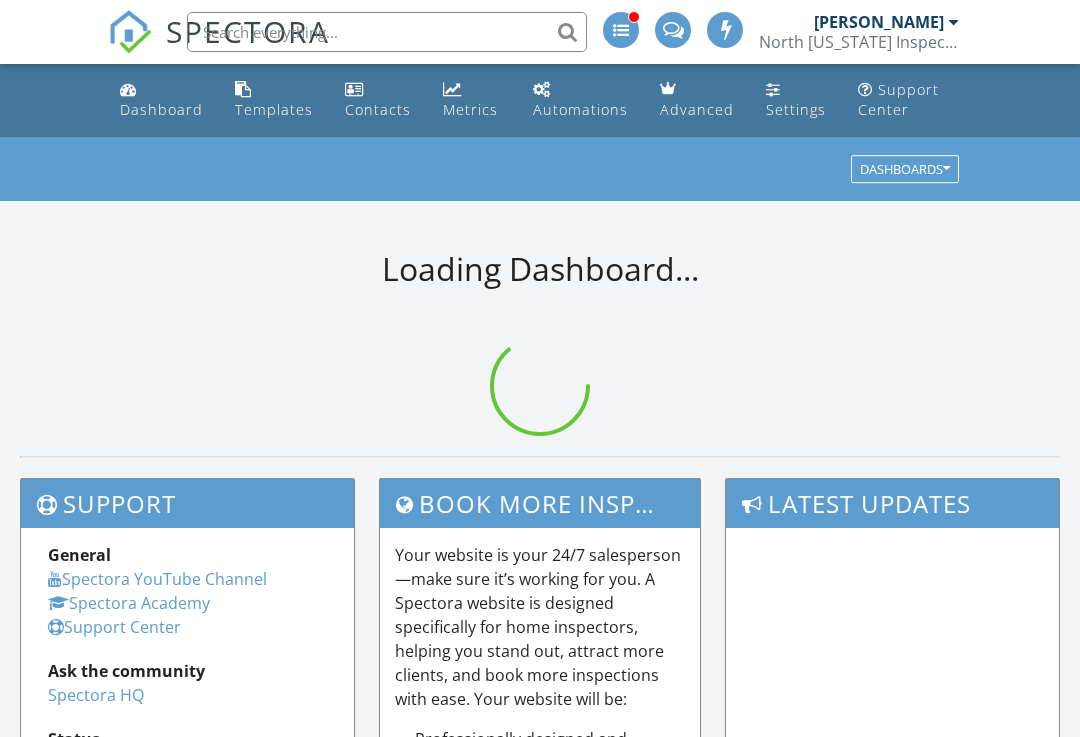 scroll, scrollTop: 0, scrollLeft: 0, axis: both 